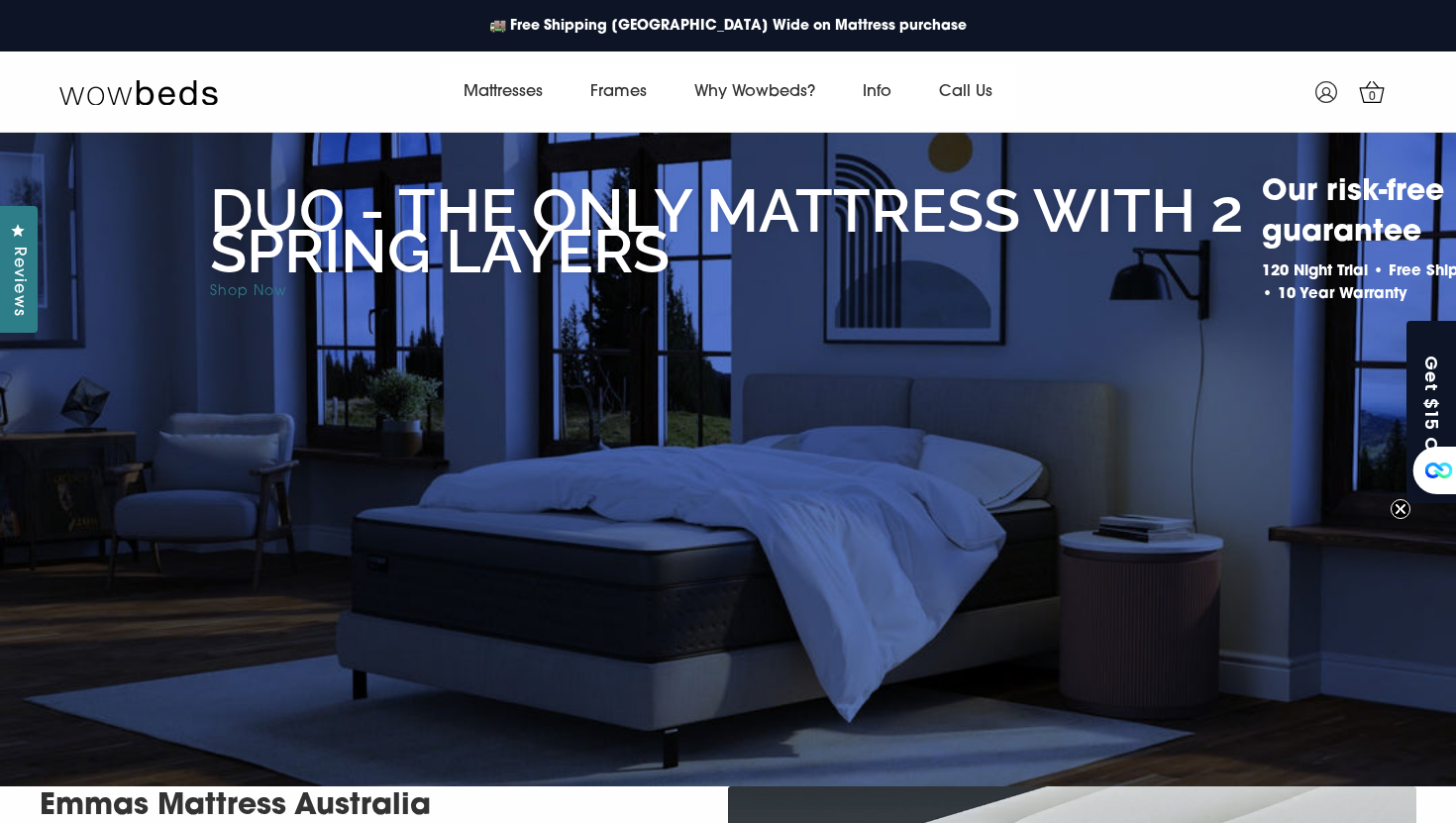 scroll, scrollTop: 0, scrollLeft: 0, axis: both 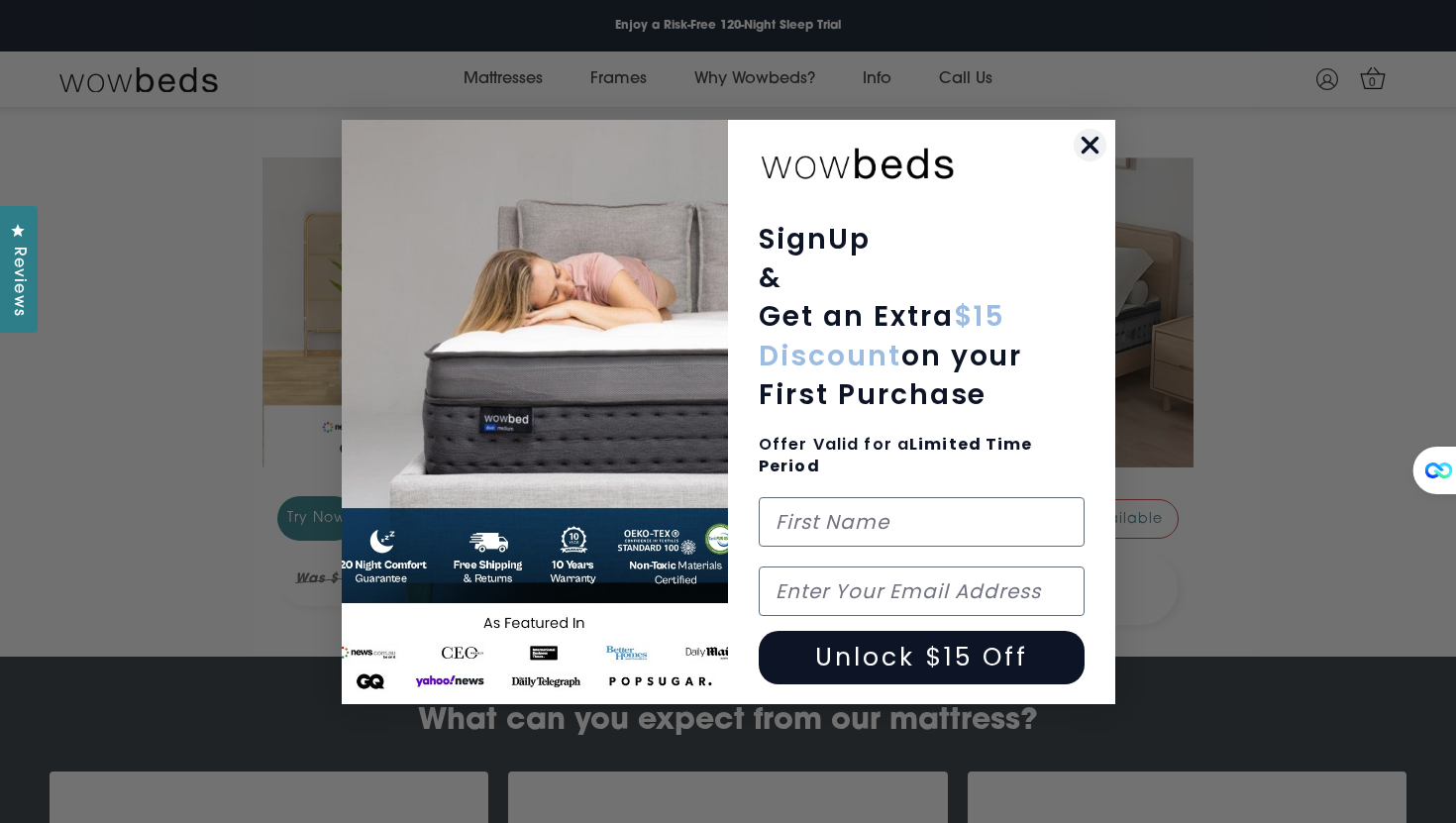 click 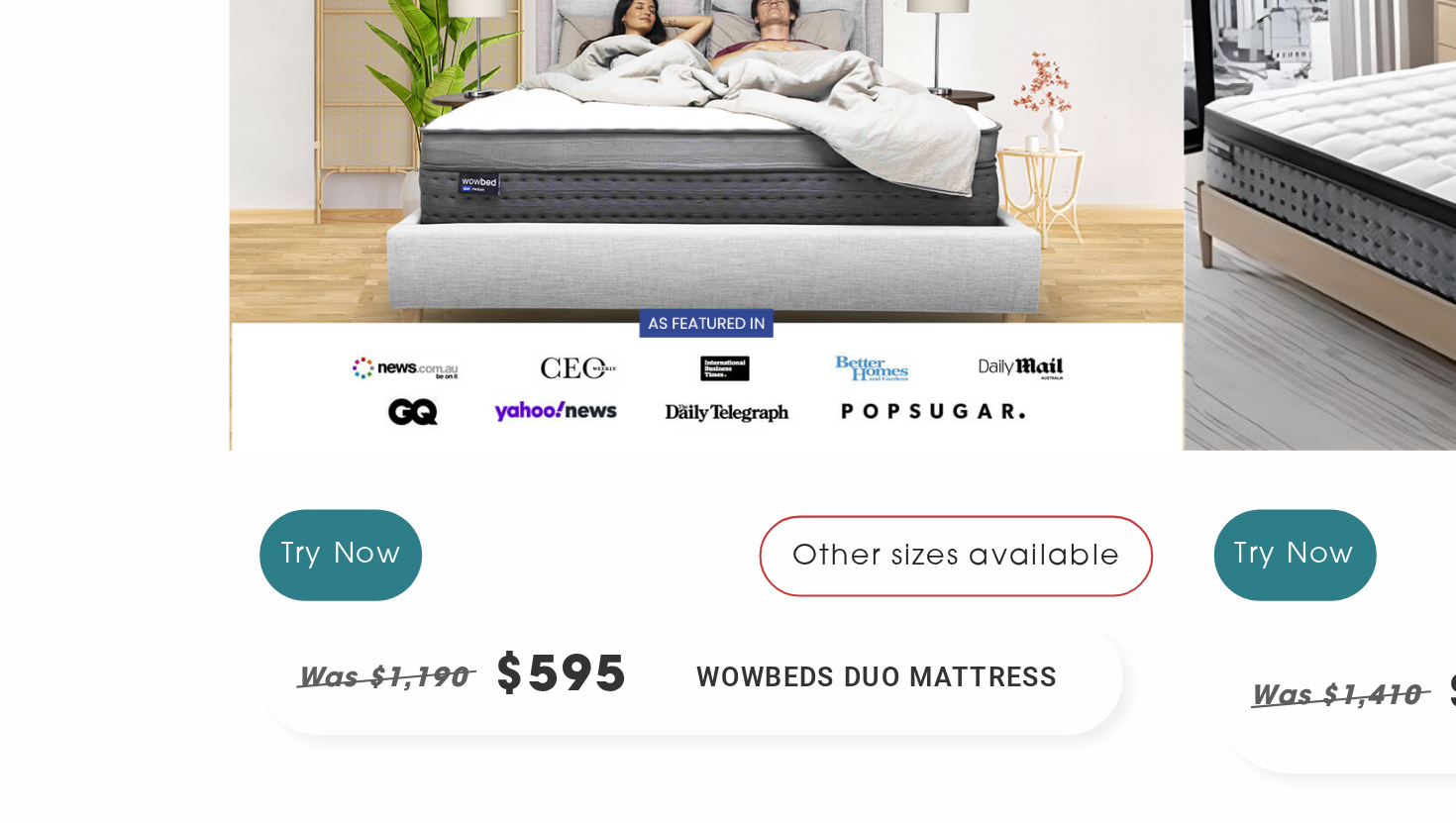 click on "Other sizes available" at bounding box center [617, 519] 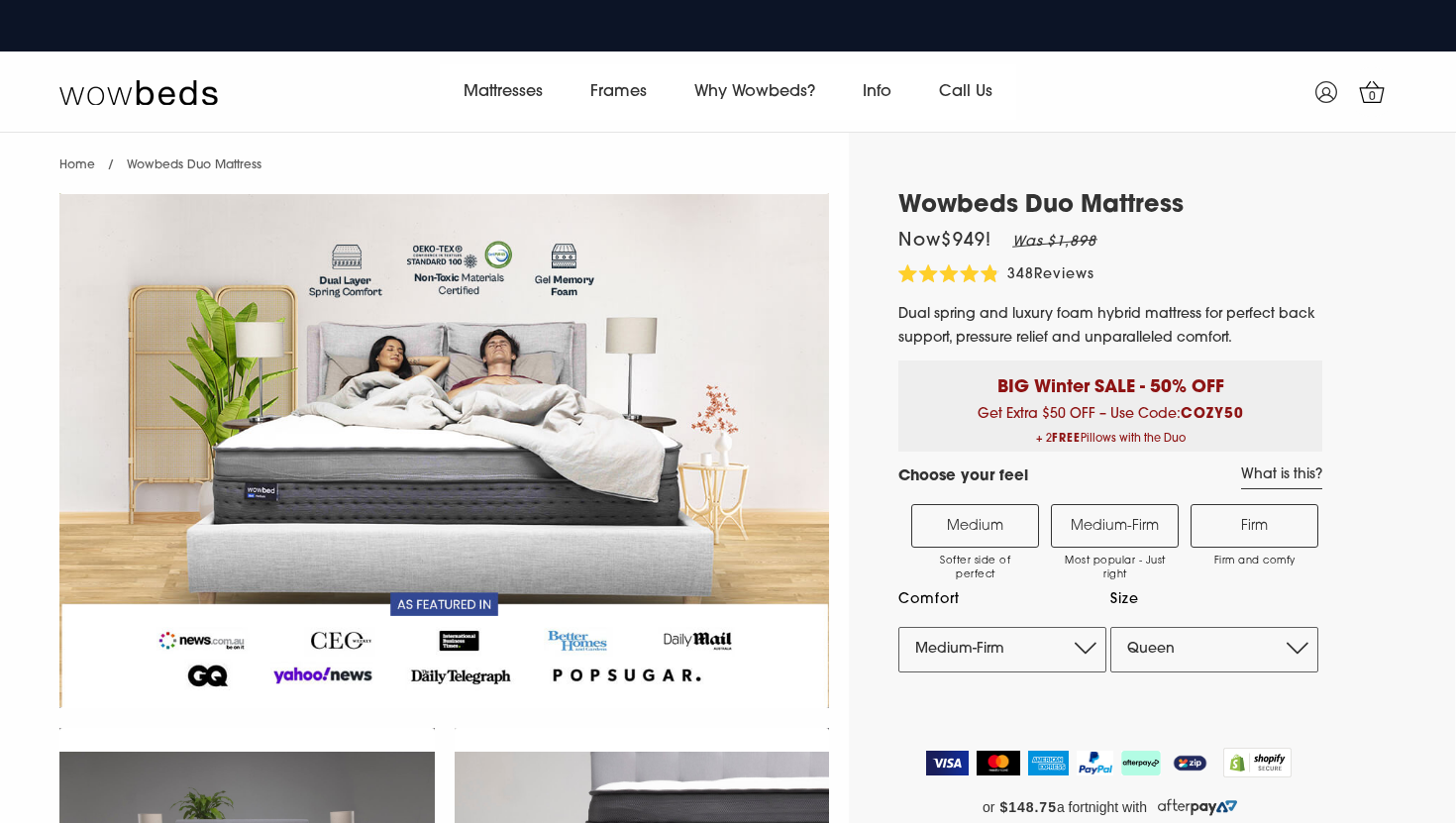 select on "Medium-Firm" 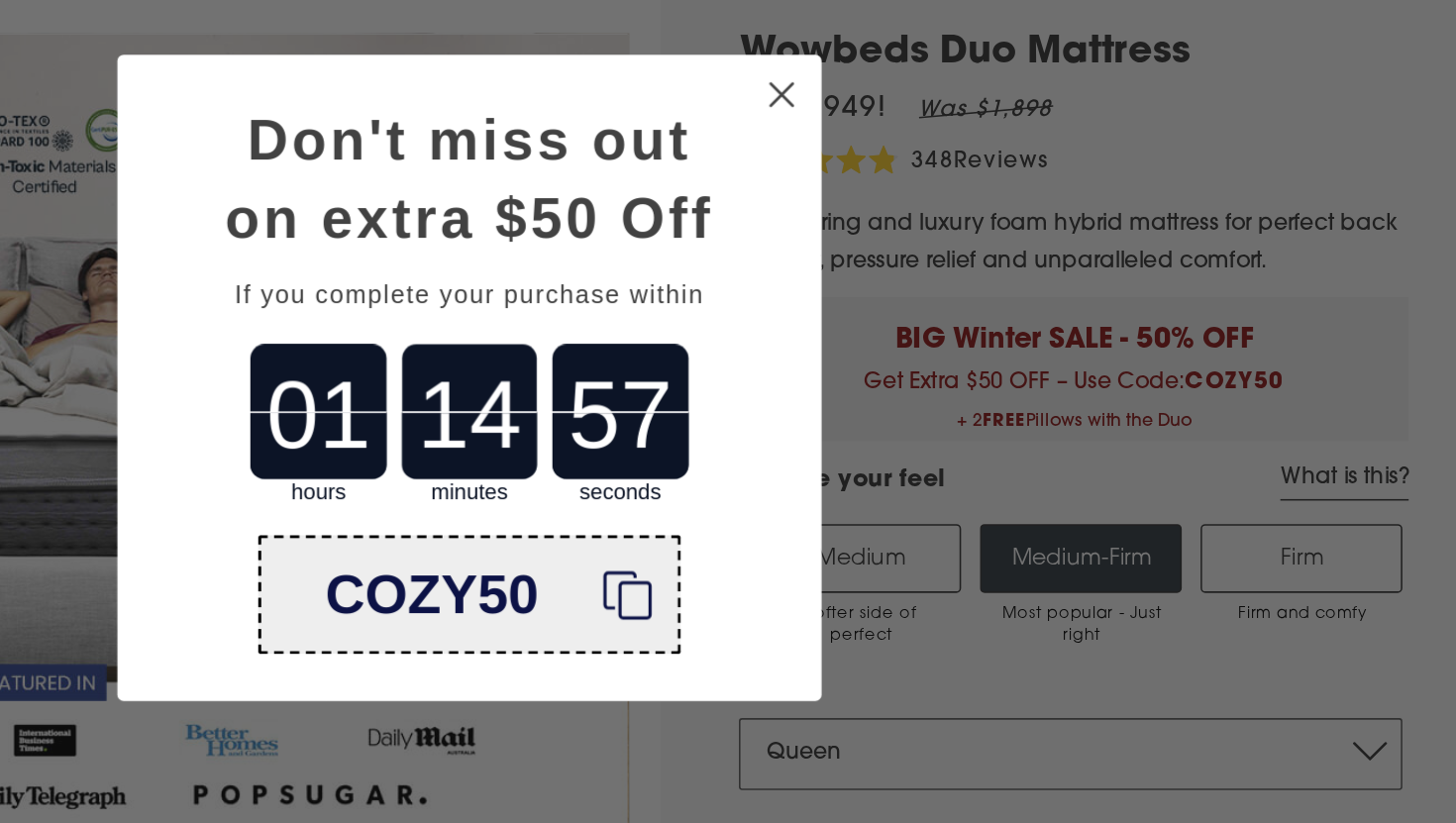 click on "Close dialog" 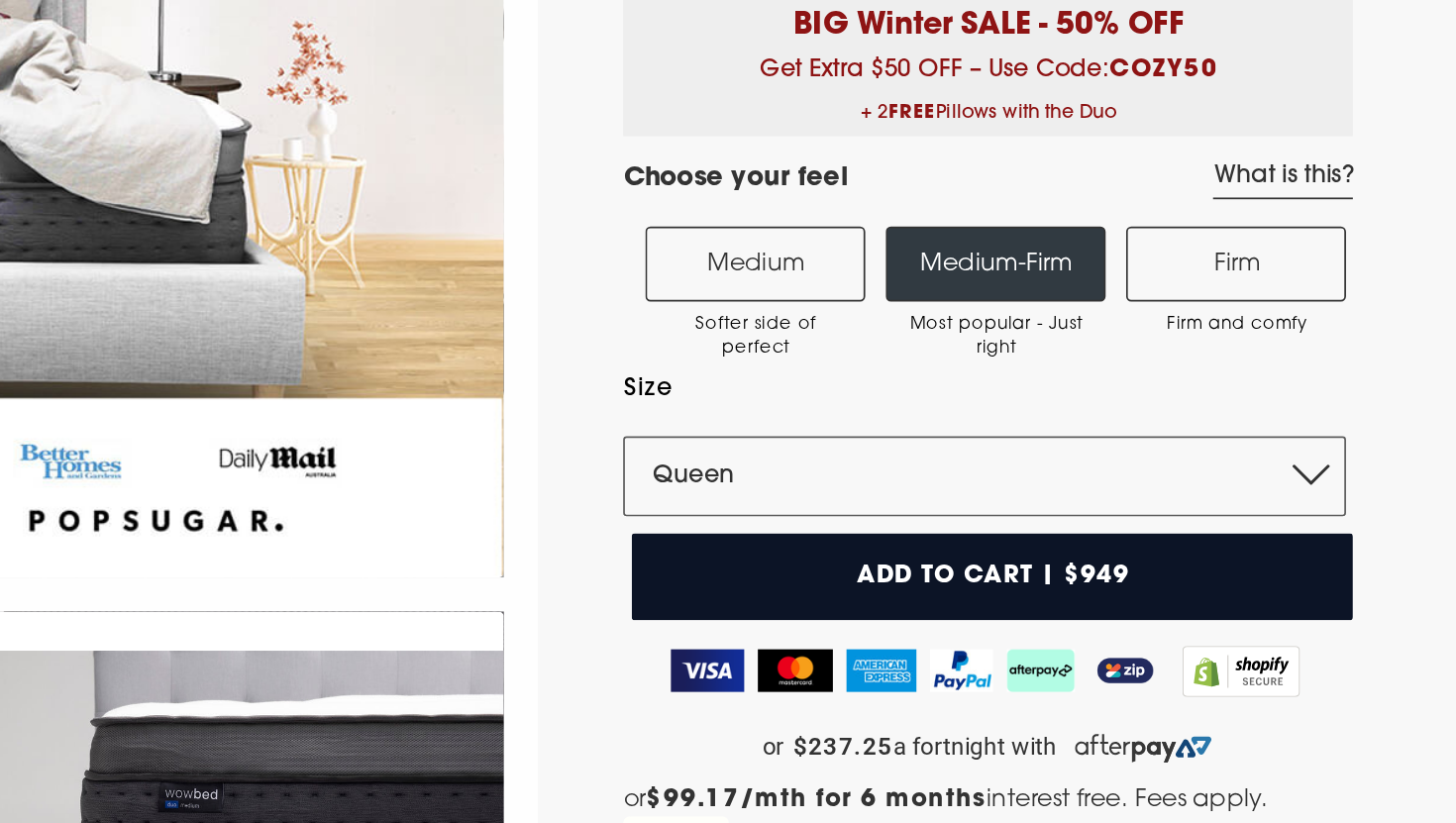 scroll, scrollTop: 6, scrollLeft: 0, axis: vertical 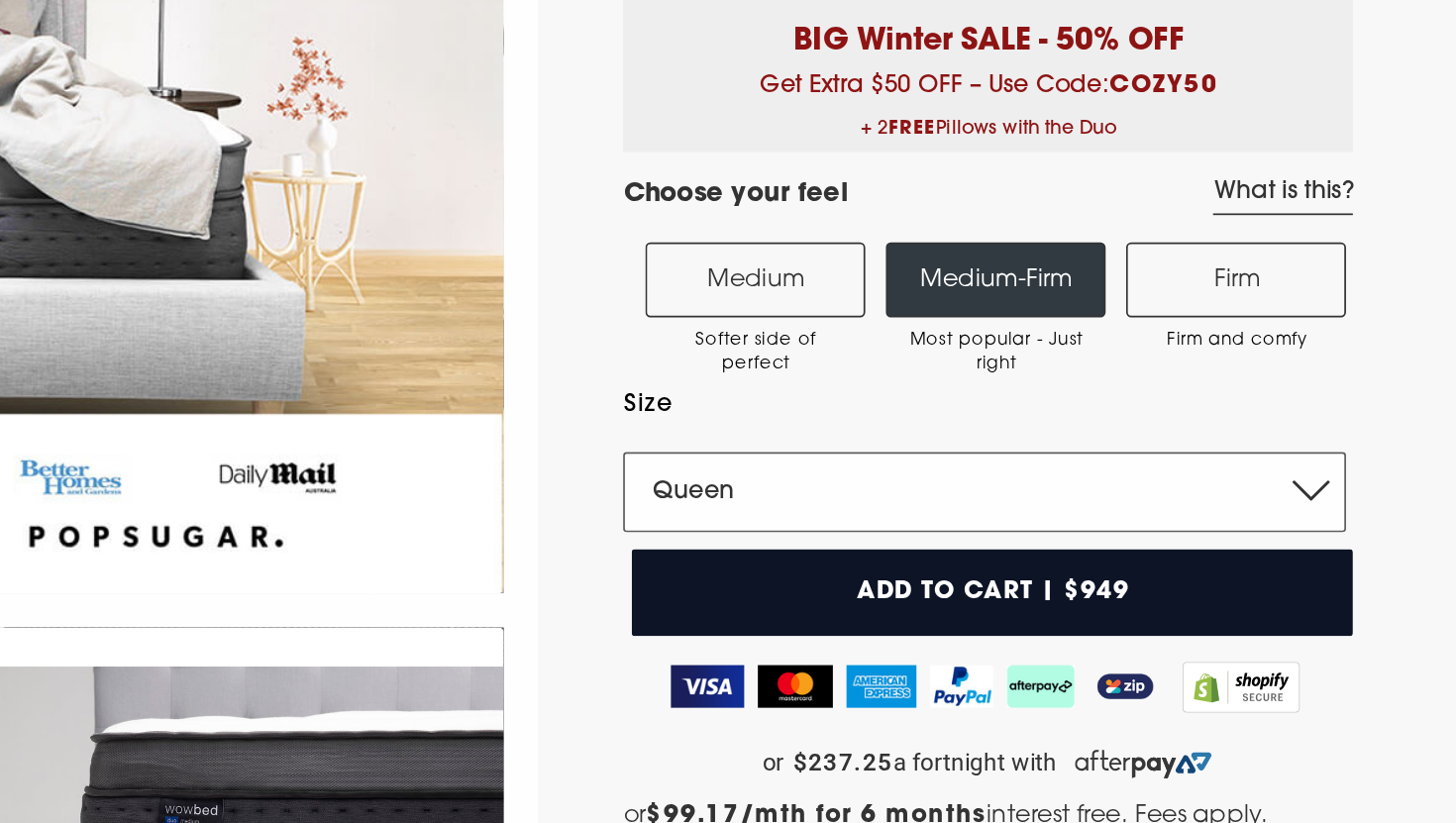 click on "Single King Single Double Queen King" at bounding box center (1108, 630) 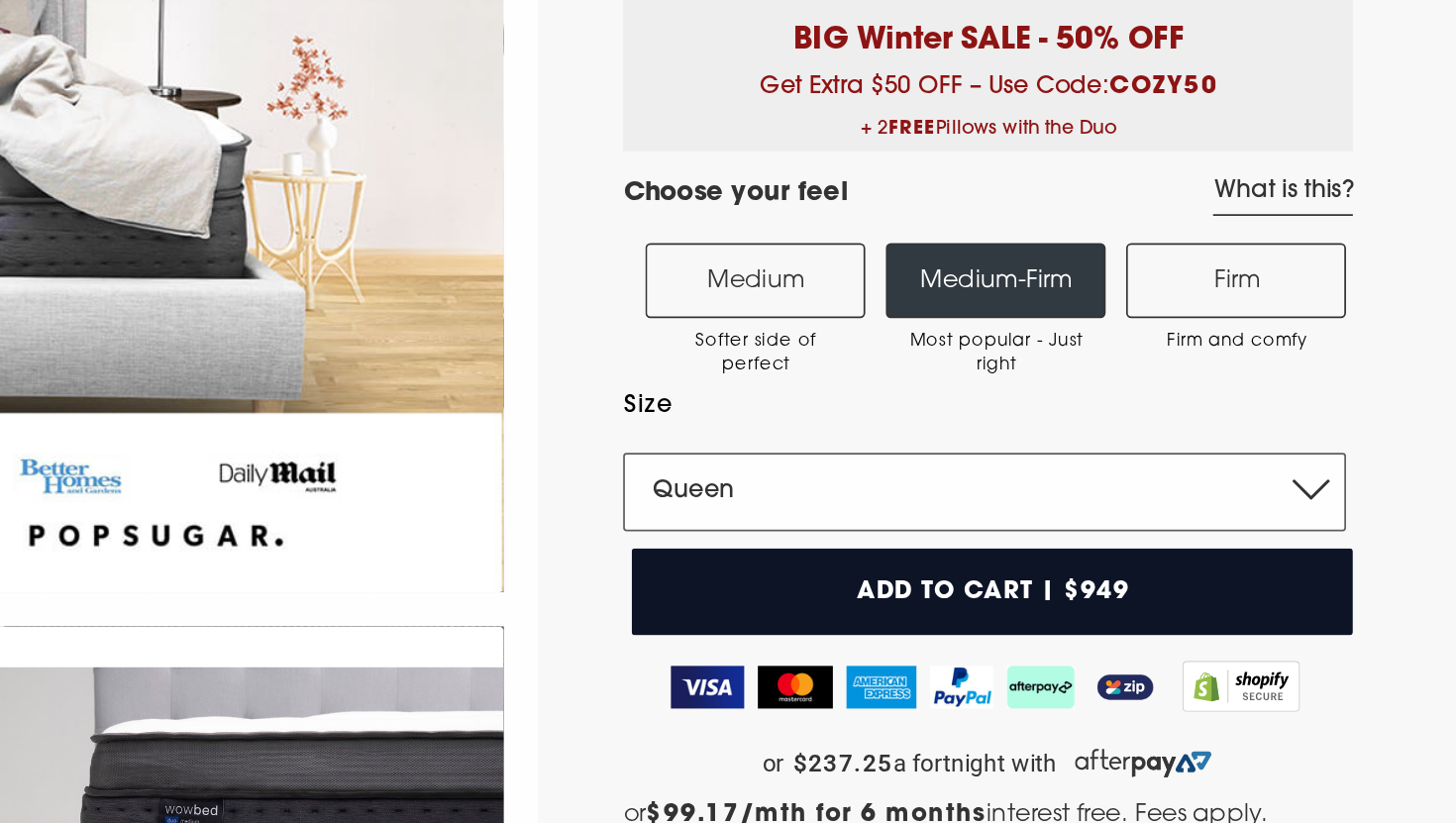 scroll, scrollTop: 1, scrollLeft: 0, axis: vertical 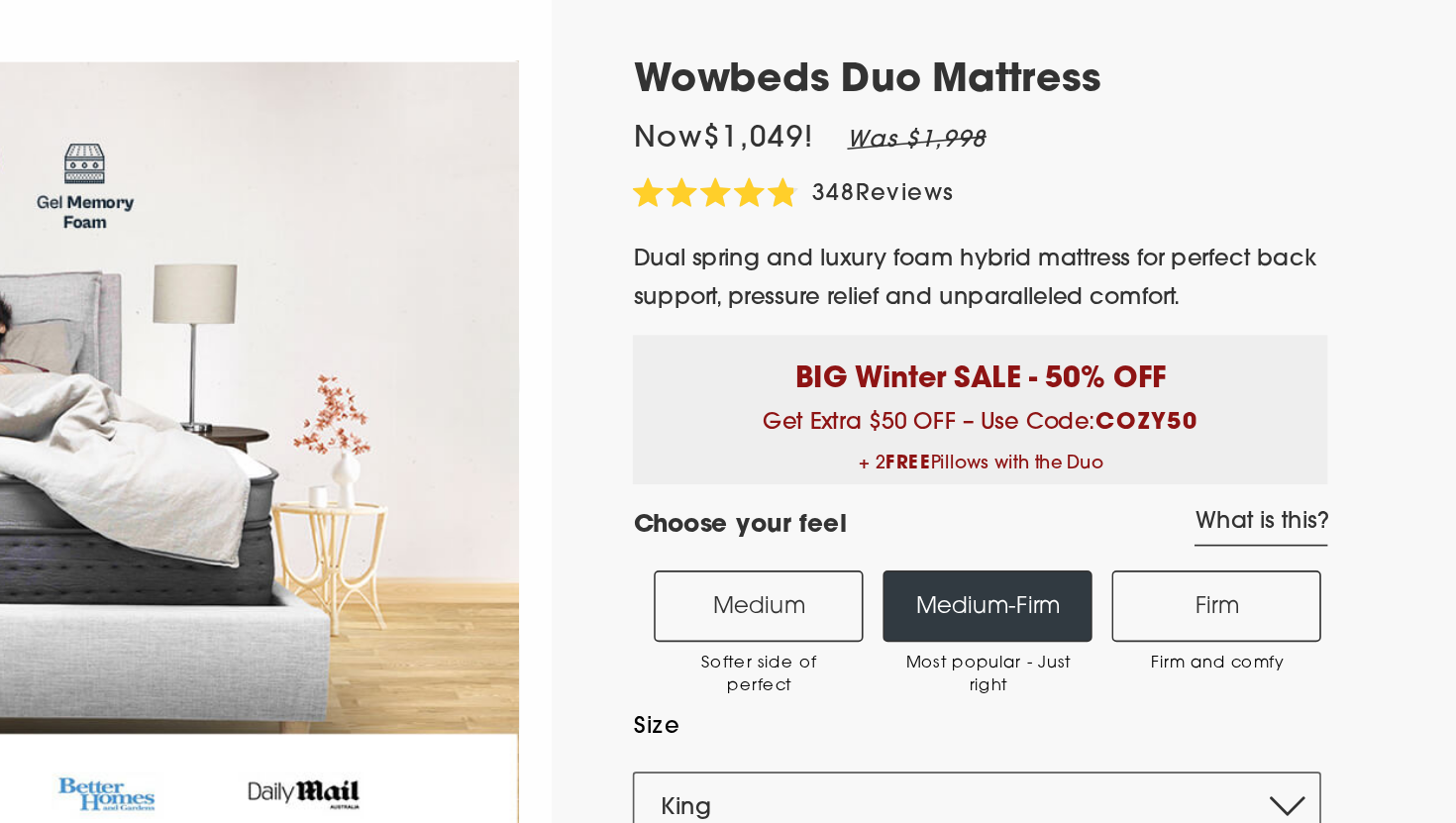 click on "Dual spring and luxury foam hybrid mattress for perfect back support, pressure relief and unparalleled comfort." at bounding box center [1110, 302] 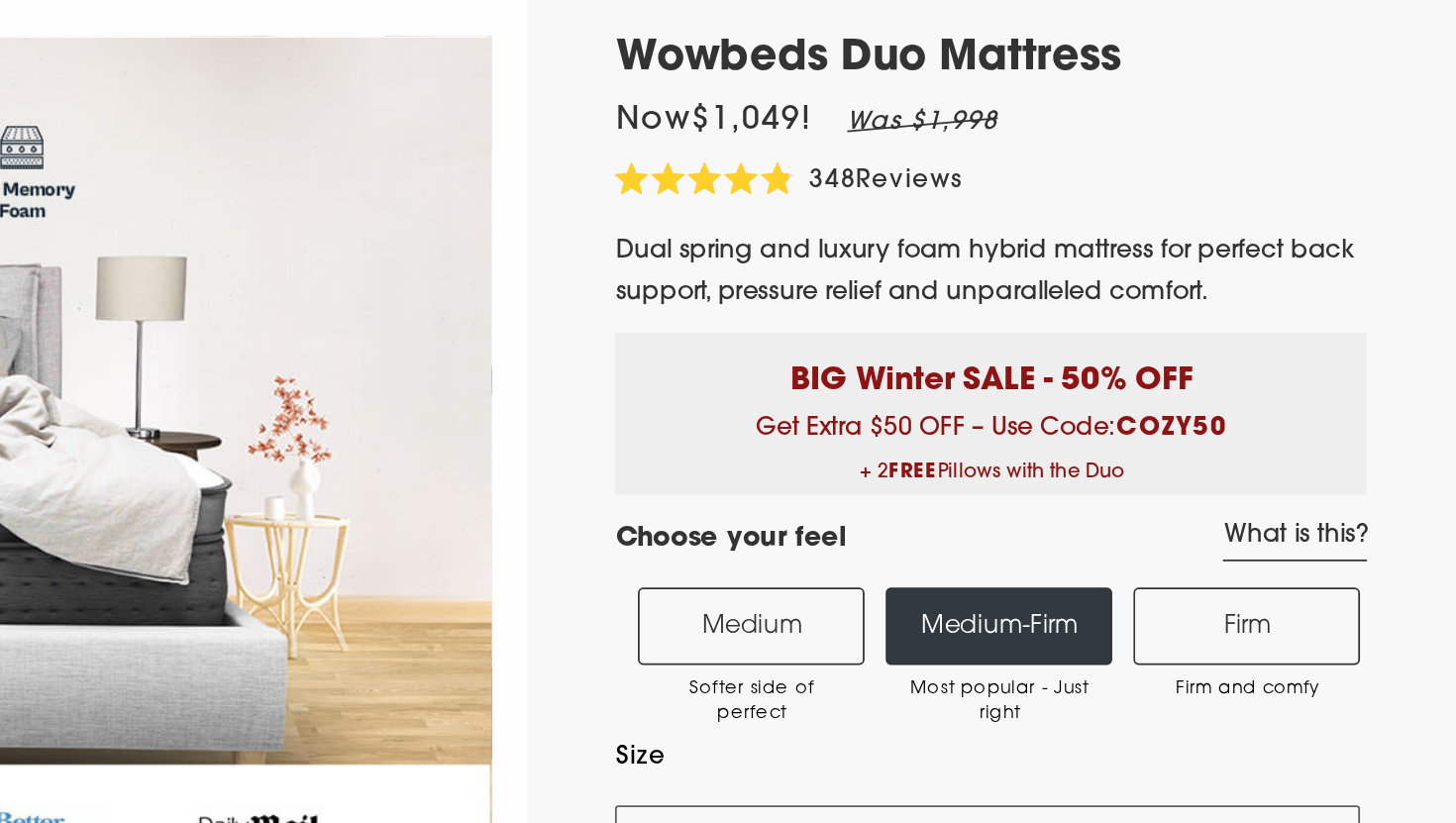 click 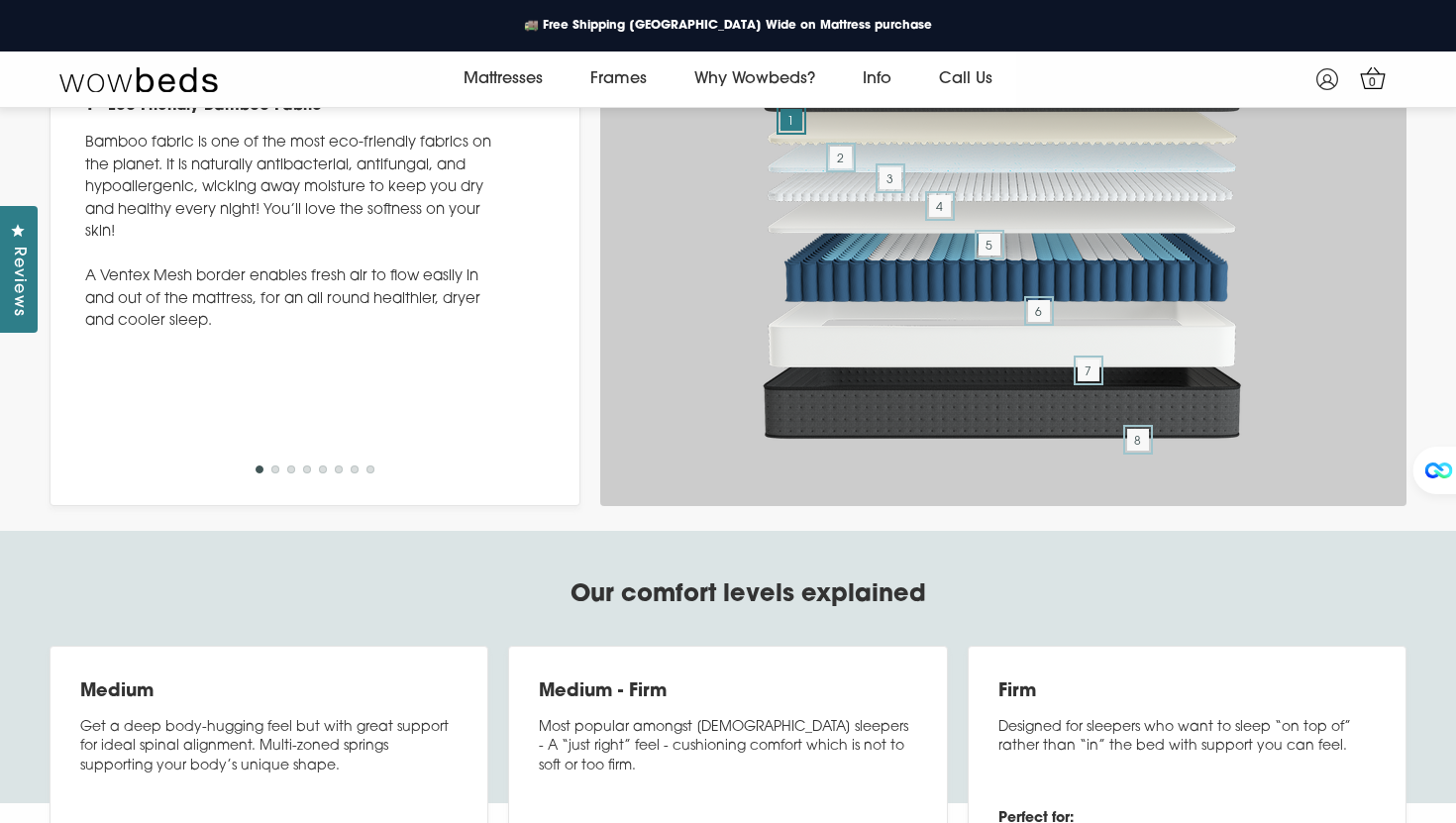scroll, scrollTop: 7020, scrollLeft: 0, axis: vertical 